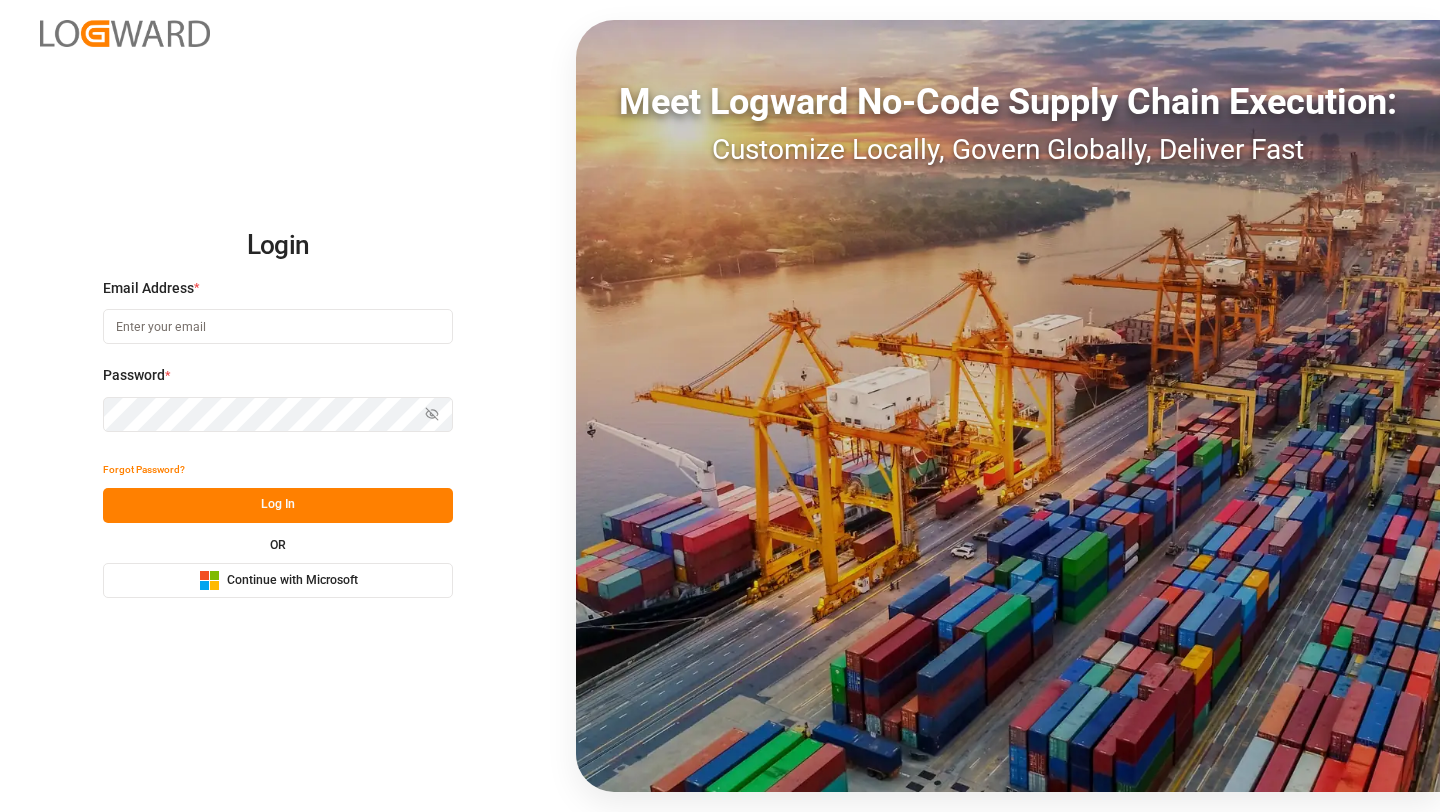 scroll, scrollTop: 0, scrollLeft: 0, axis: both 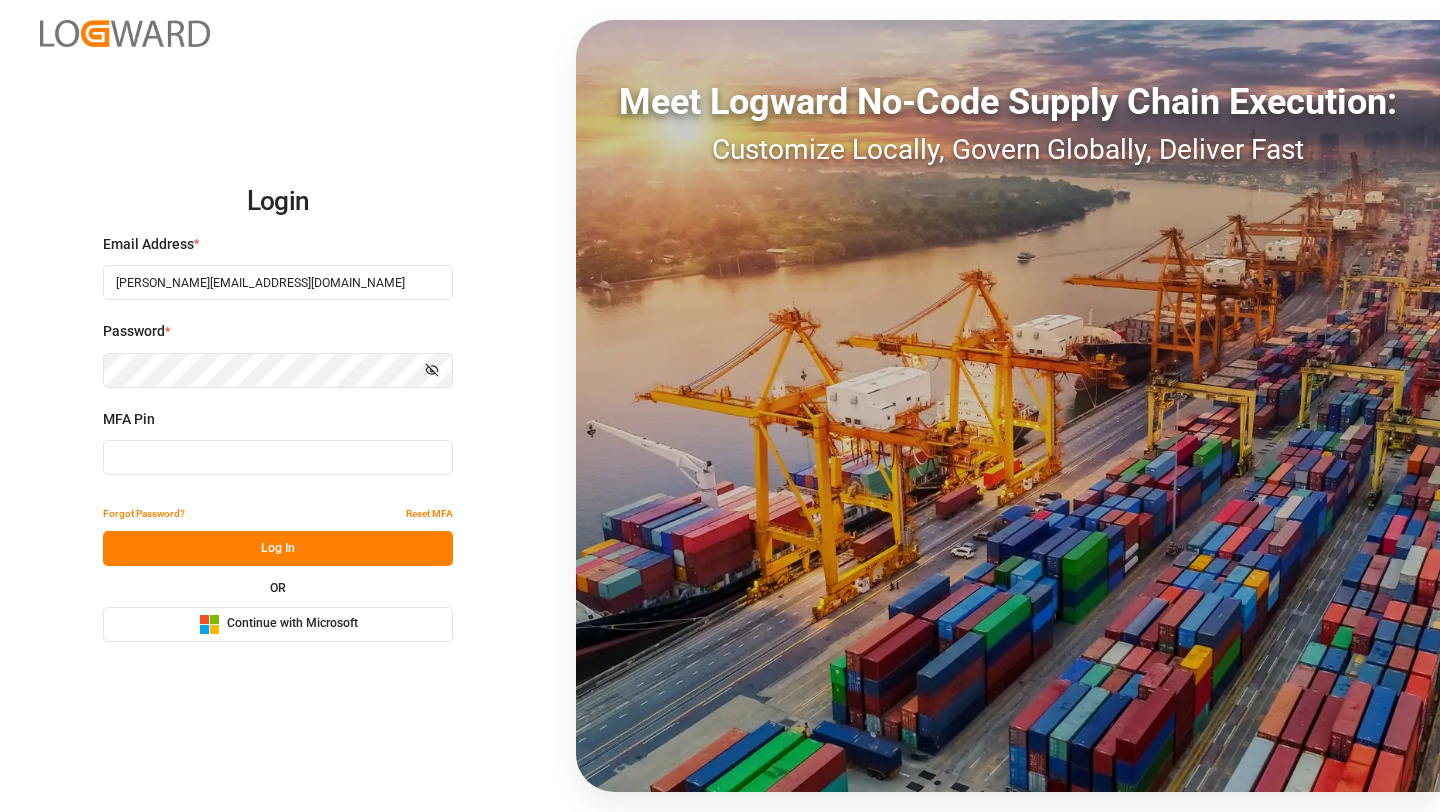 type on "955660" 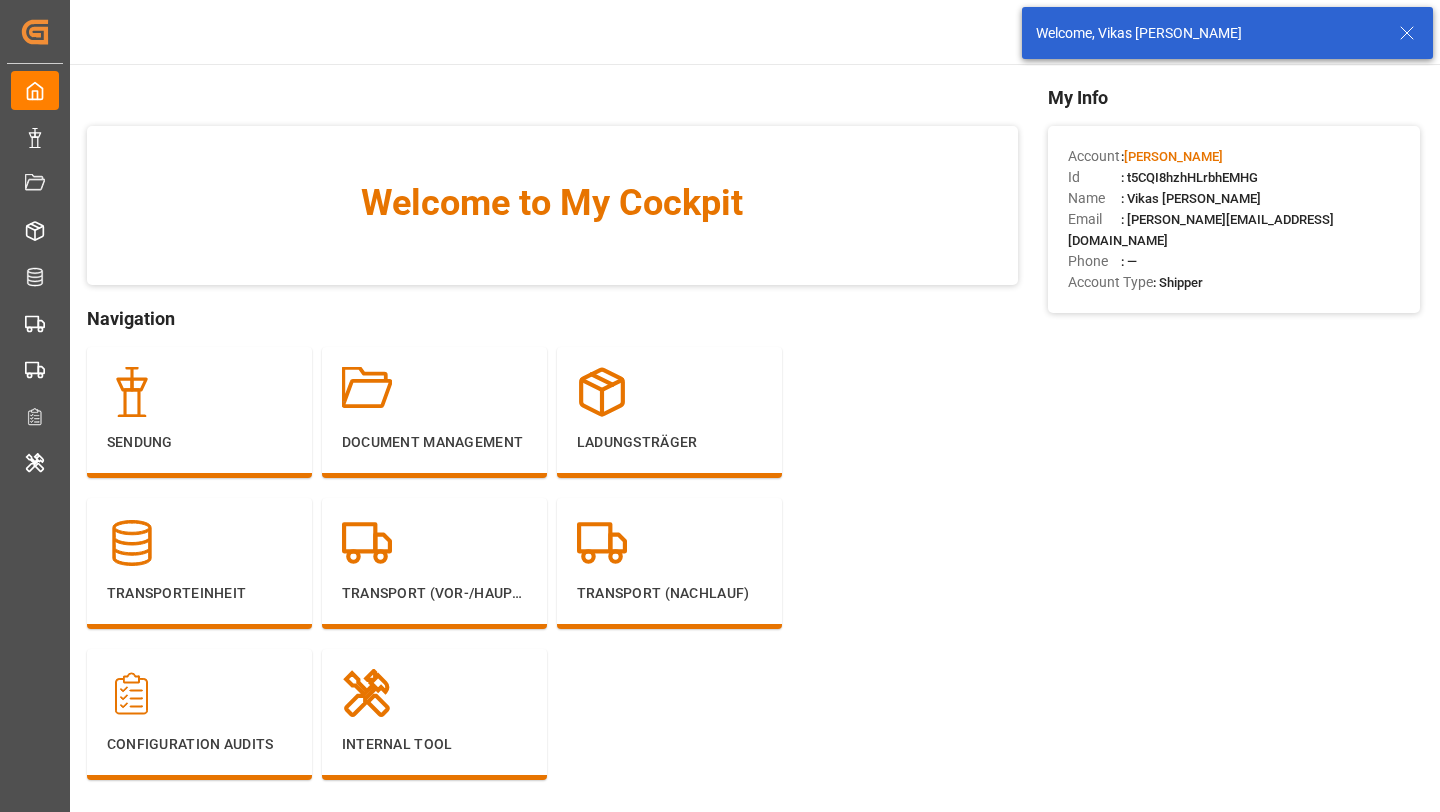click 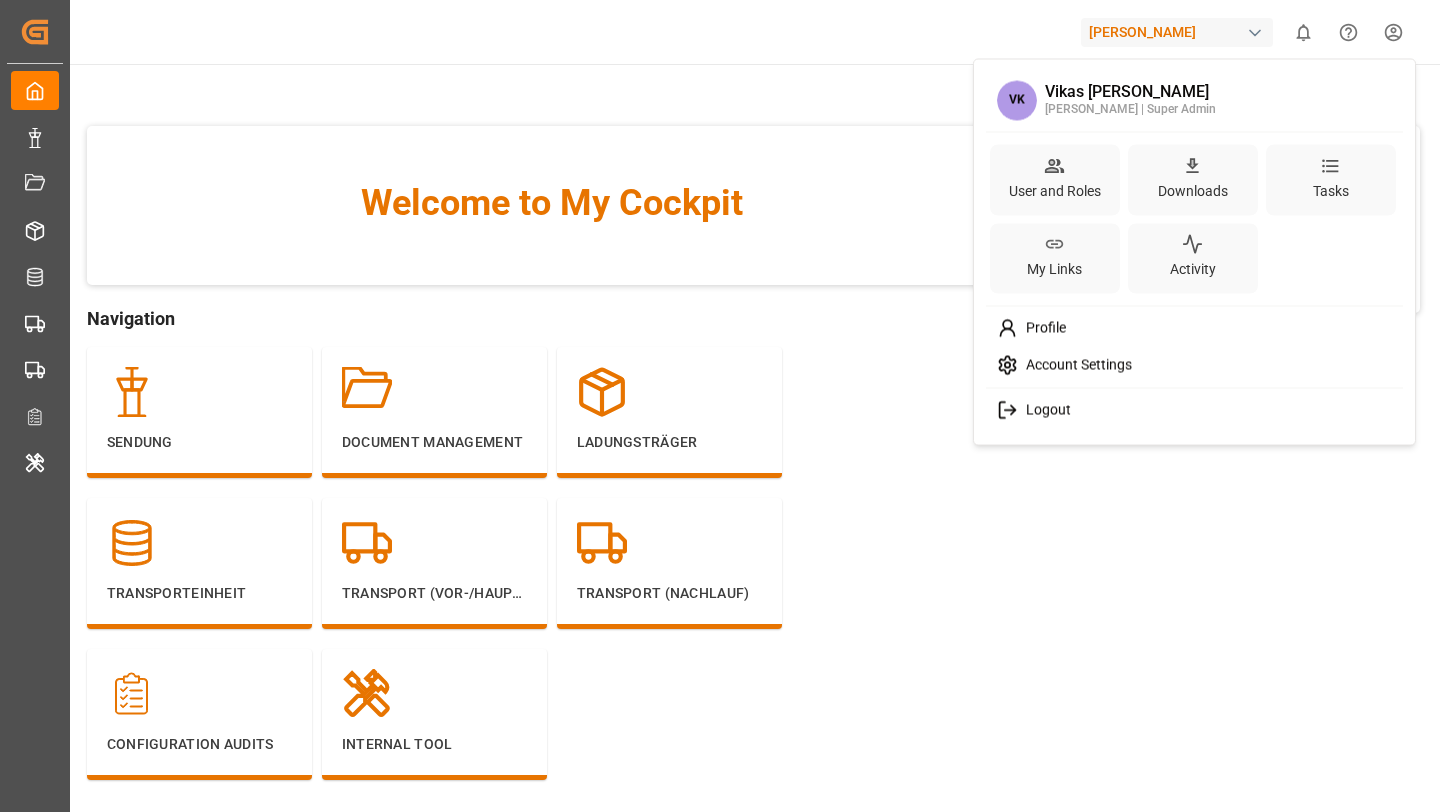 click on "Created by potrace 1.15, written by [PERSON_NAME] [DATE]-[DATE] Created by potrace 1.15, written by [PERSON_NAME] [DATE]-[DATE] My Cockpit My Cockpit Sendung Sendung Document Management Document Management Ladungsträger Ladungsträger Transporteinheit Transporteinheit Transport (Vor-/Hauptlauf) Transport (Vor-/Hauptlauf) Transport (Nachlauf) Transport (Nachlauf) Configuration Audits Configuration Audits Internal Tool Internal Tool Back to main menu [PERSON_NAME] 0 Notifications Only show unread All Mark all categories read Created by potrace 1.15, written by [PERSON_NAME] [DATE]-[DATE] Welcome to My Cockpit Navigation Sendung Document Management Ladungsträger Transporteinheit Transport (Vor-/Hauptlauf) Transport (Nachlauf) Configuration Audits Internal Tool My Info Account  :  [PERSON_NAME] Id  : t5CQI8hzhHLrbhEMHG Name  : Vikas [PERSON_NAME]  Email  : [PERSON_NAME][EMAIL_ADDRESS][DOMAIN_NAME] Phone  : — Account Type  : Shipper ©  2025  Logward. All rights reserved. Version [DATE] Company Home About Us Partnerships Get in Touch Legal Tasks" at bounding box center [720, 406] 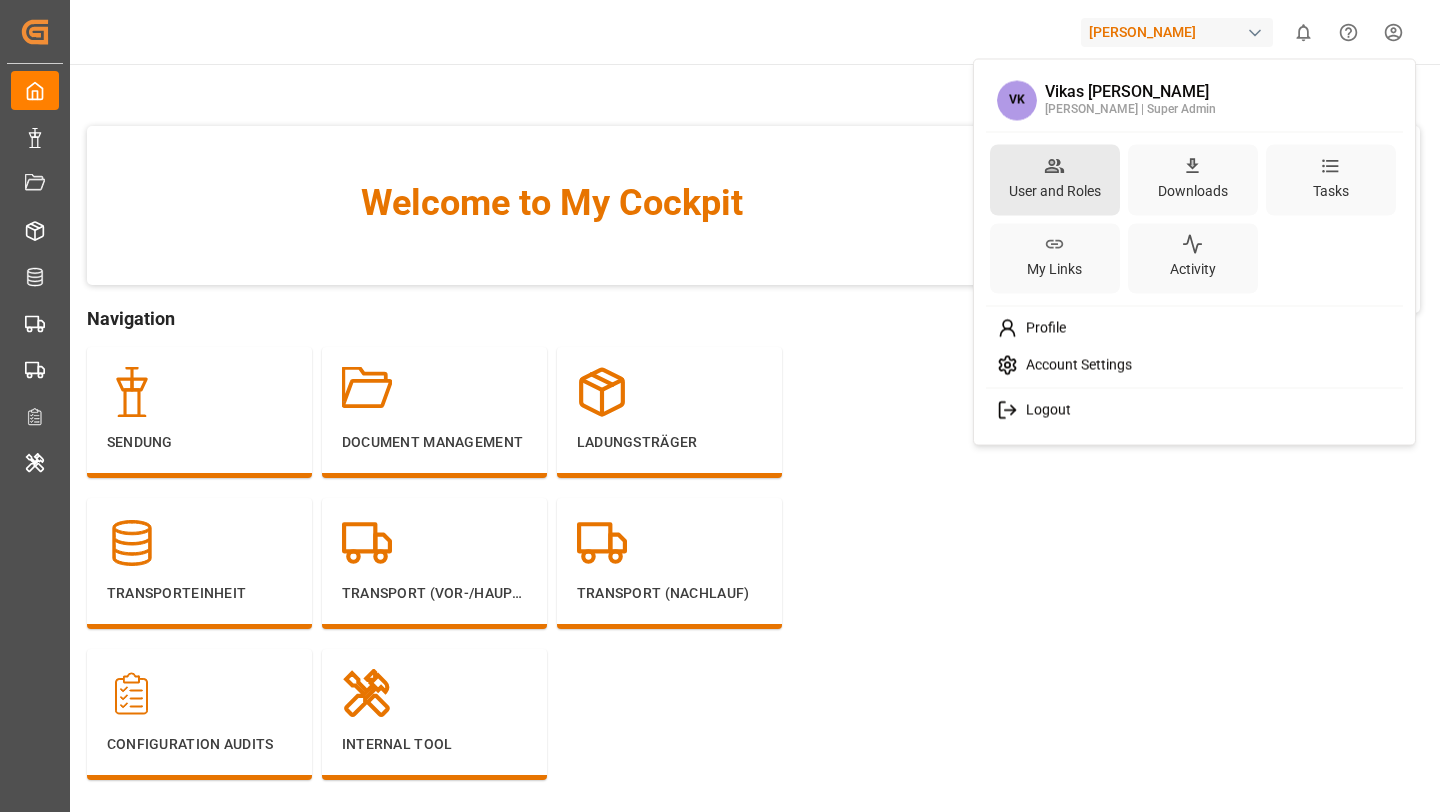 click on "User and Roles" at bounding box center [1055, 190] 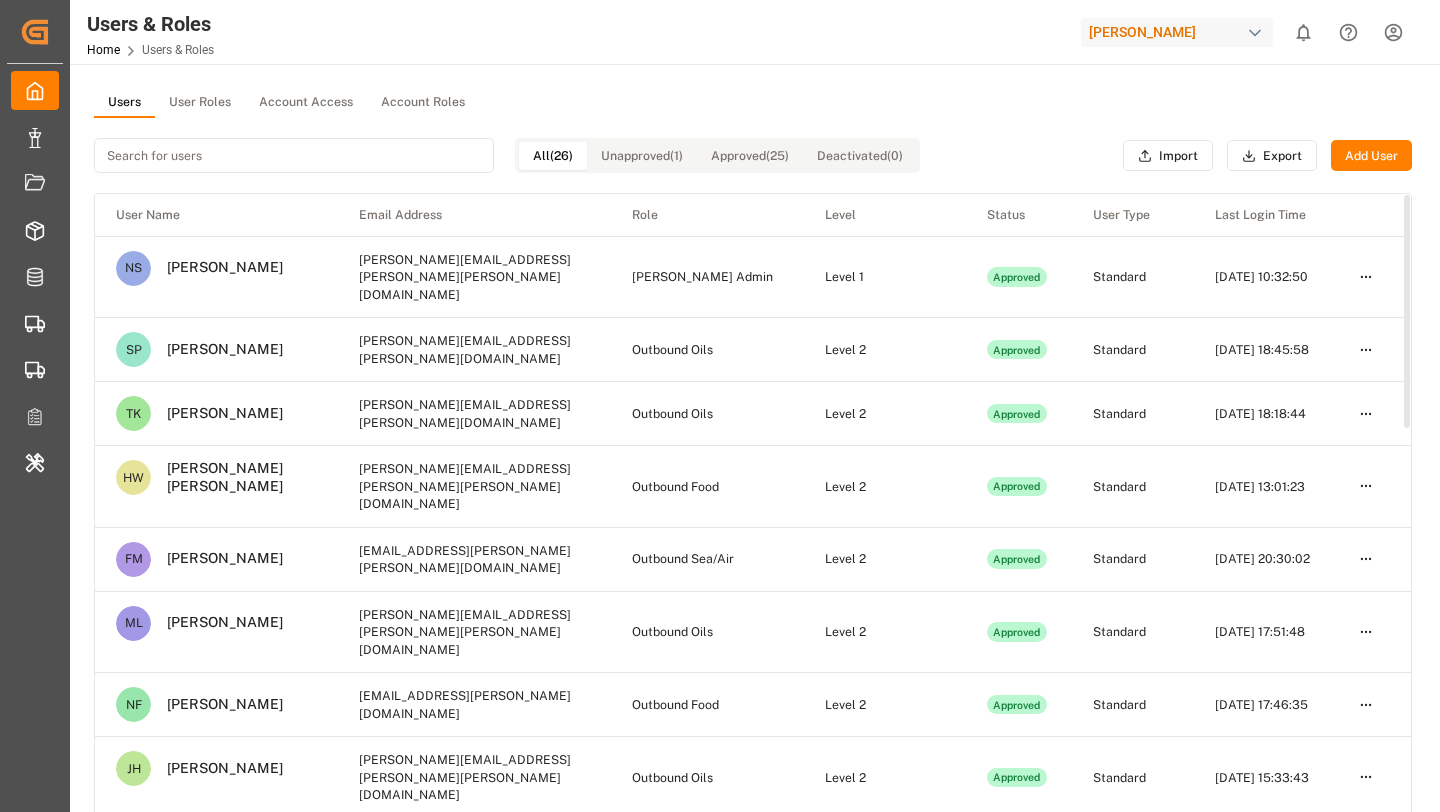 click on "Account Access" at bounding box center (306, 103) 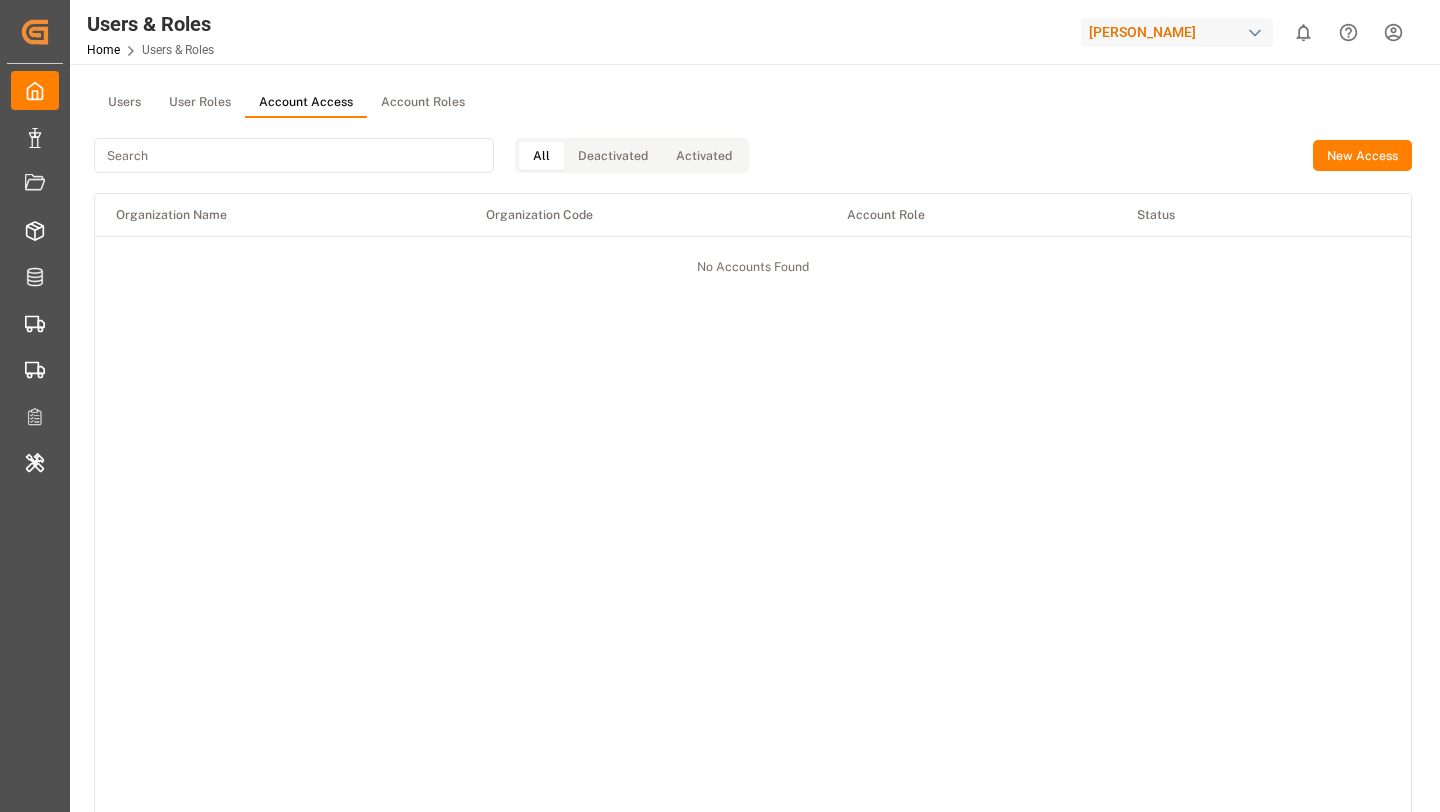 click on "Deactivated" at bounding box center (613, 156) 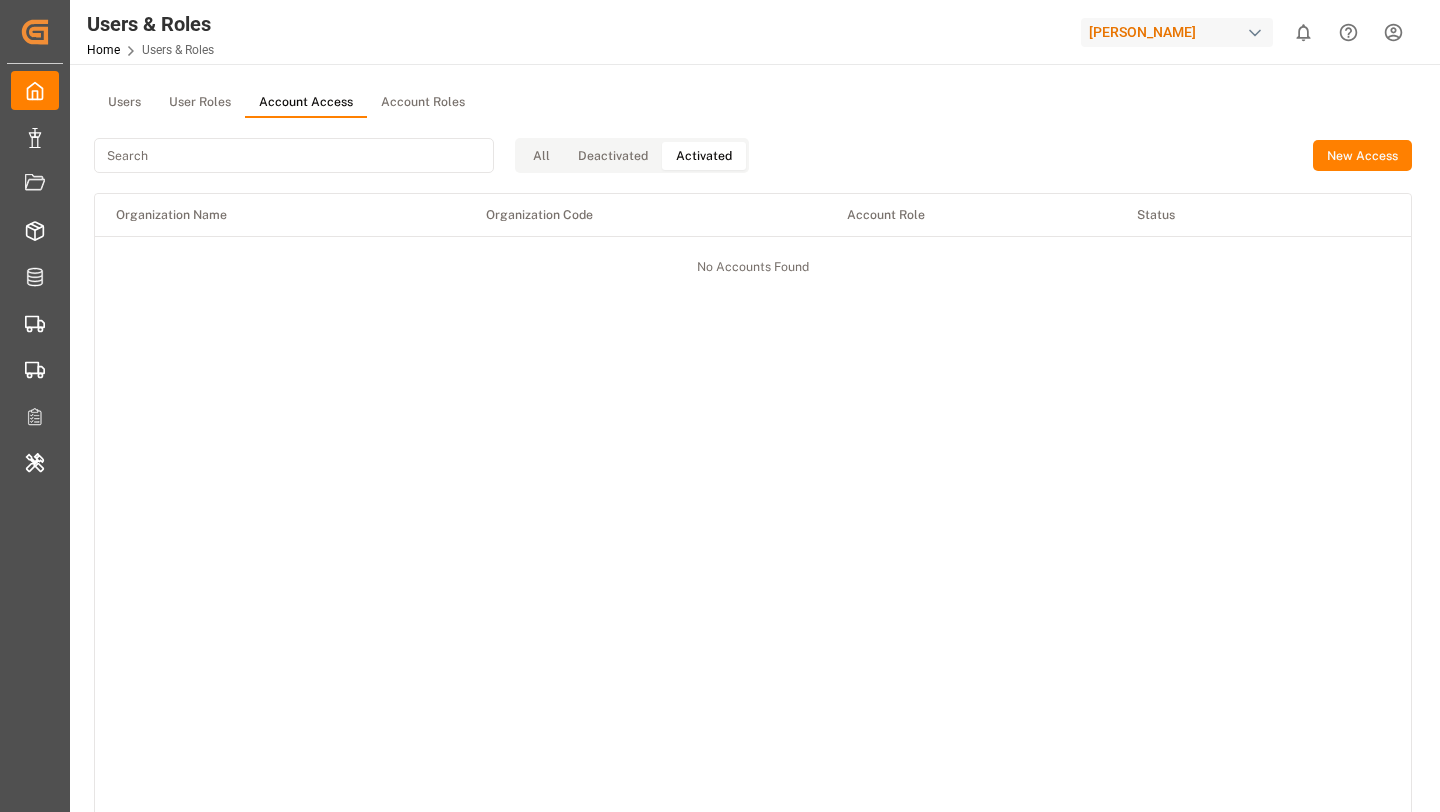 click on "Activated" at bounding box center (704, 156) 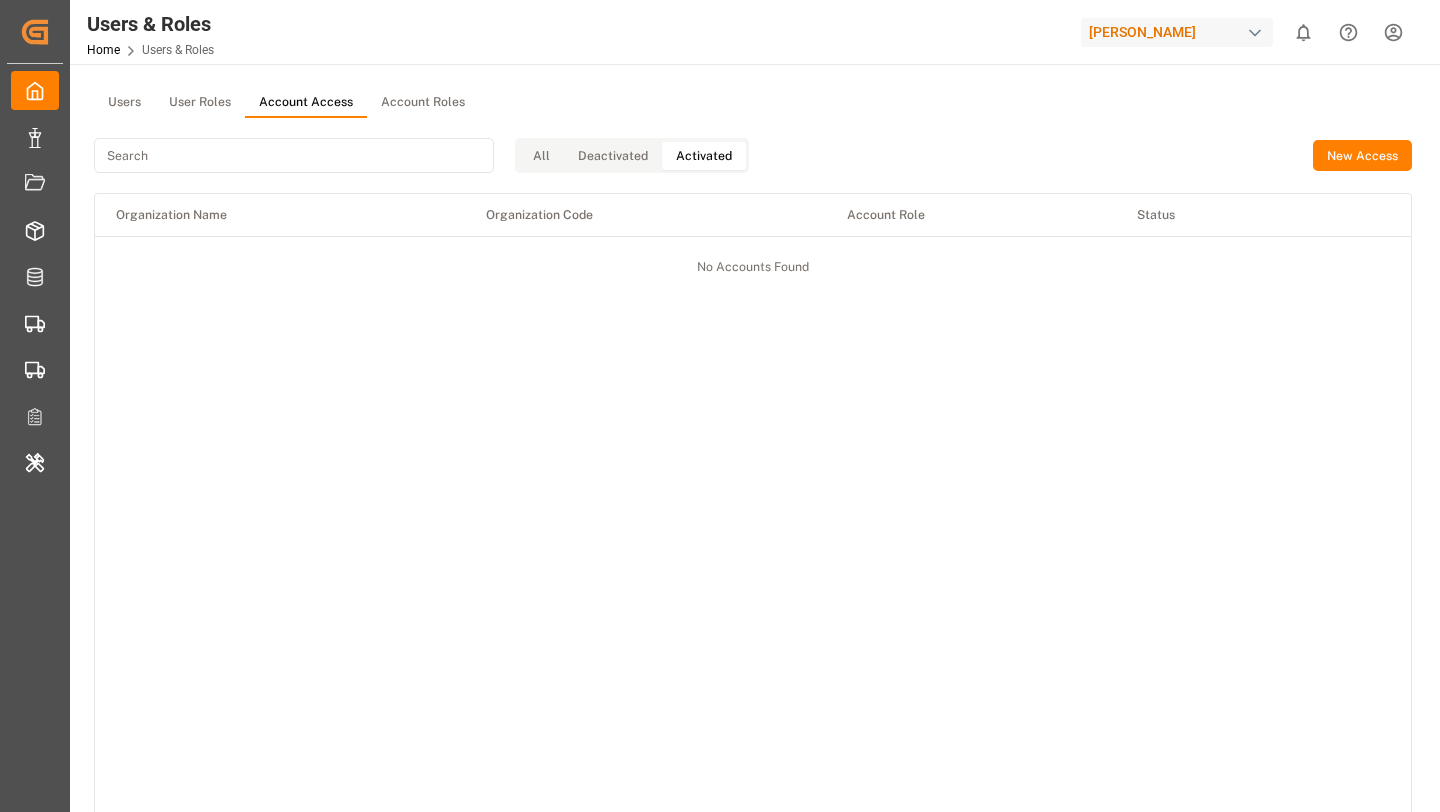click at bounding box center (1255, 33) 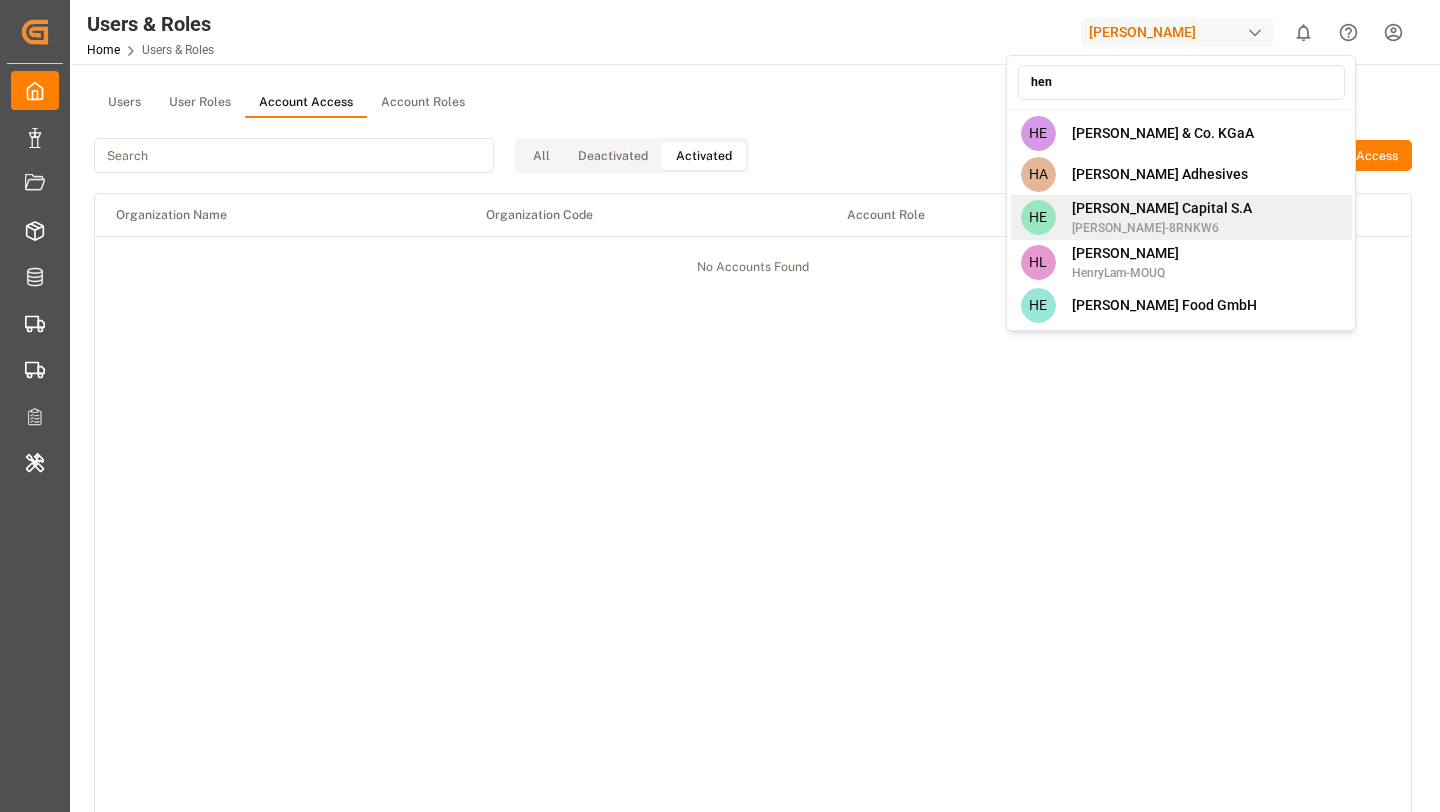 type on "hen" 